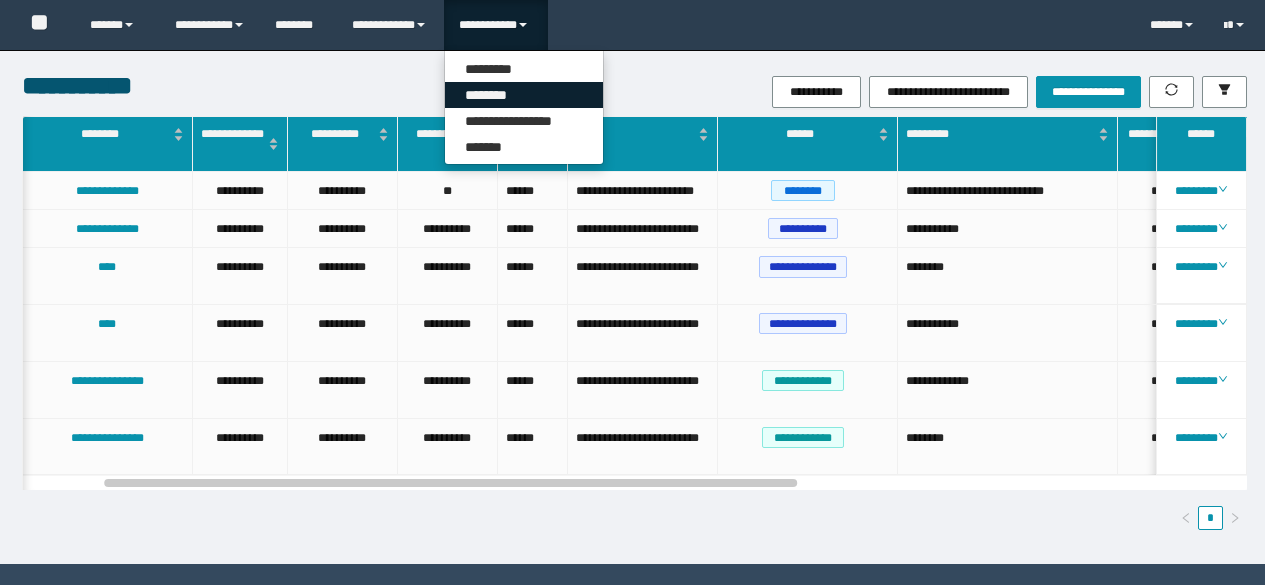 scroll, scrollTop: 0, scrollLeft: 0, axis: both 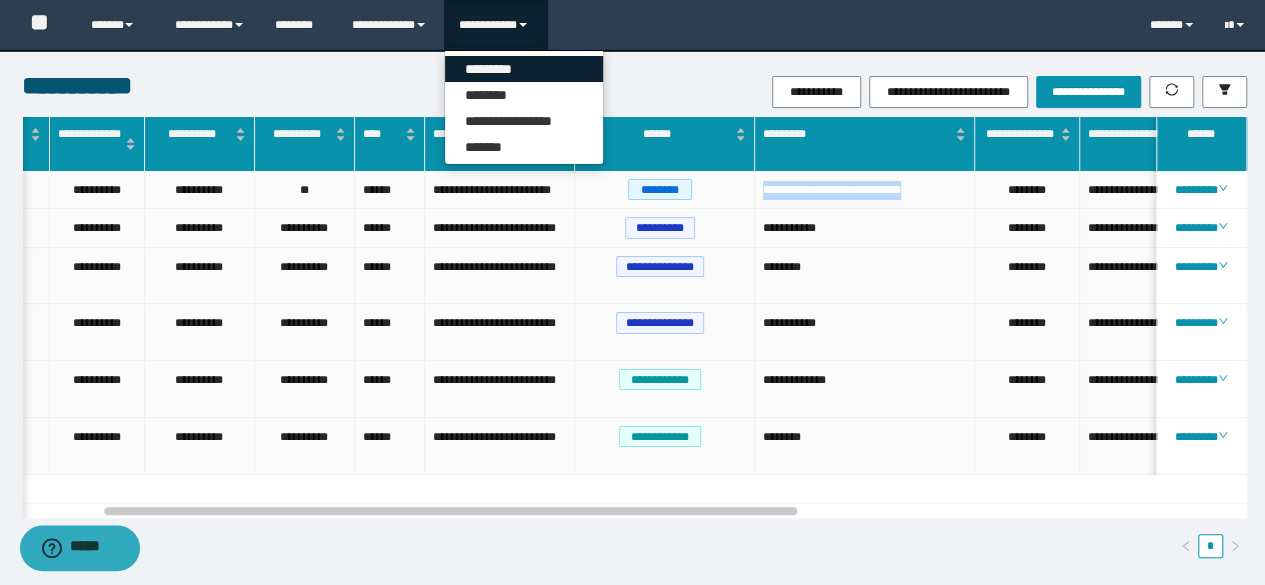 click on "*********" at bounding box center [524, 69] 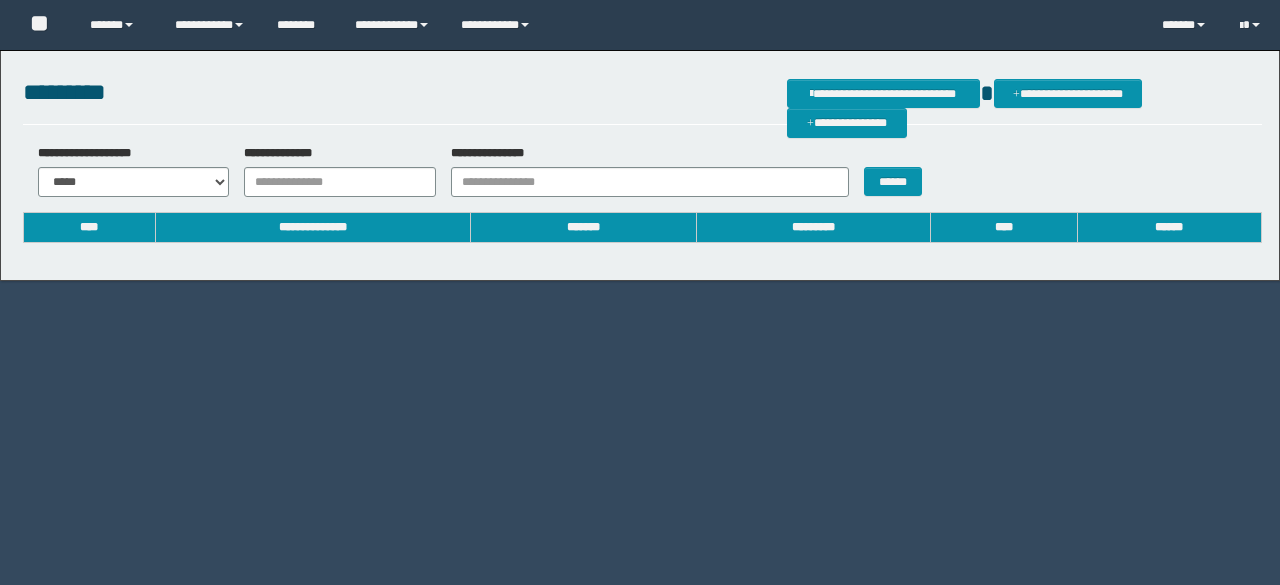 scroll, scrollTop: 0, scrollLeft: 0, axis: both 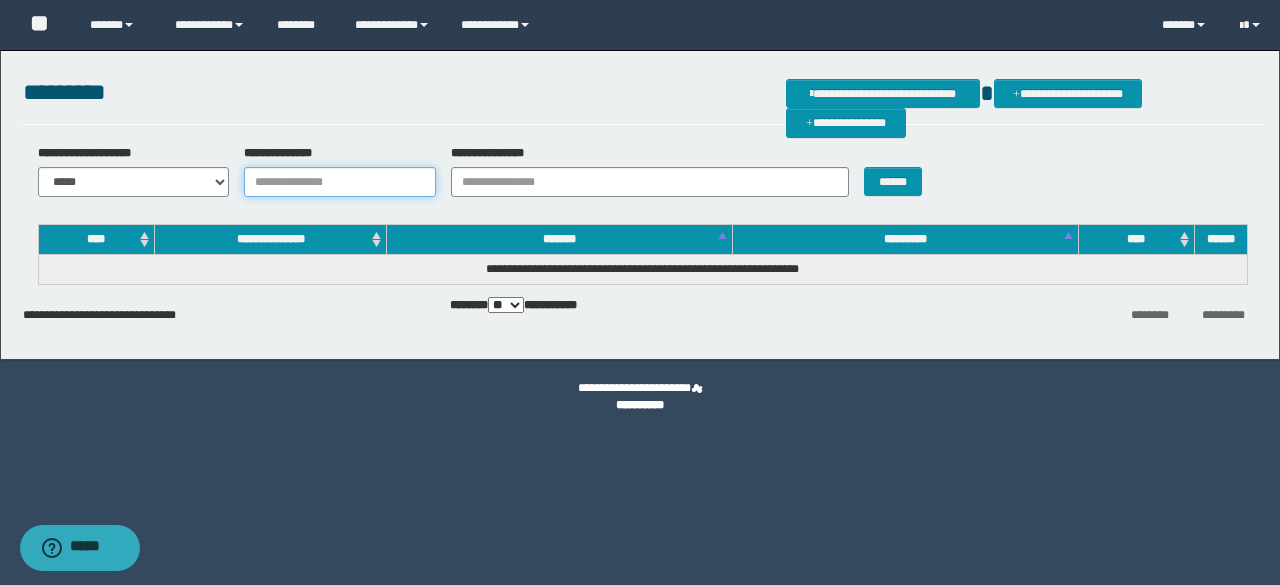 click on "**********" at bounding box center (340, 182) 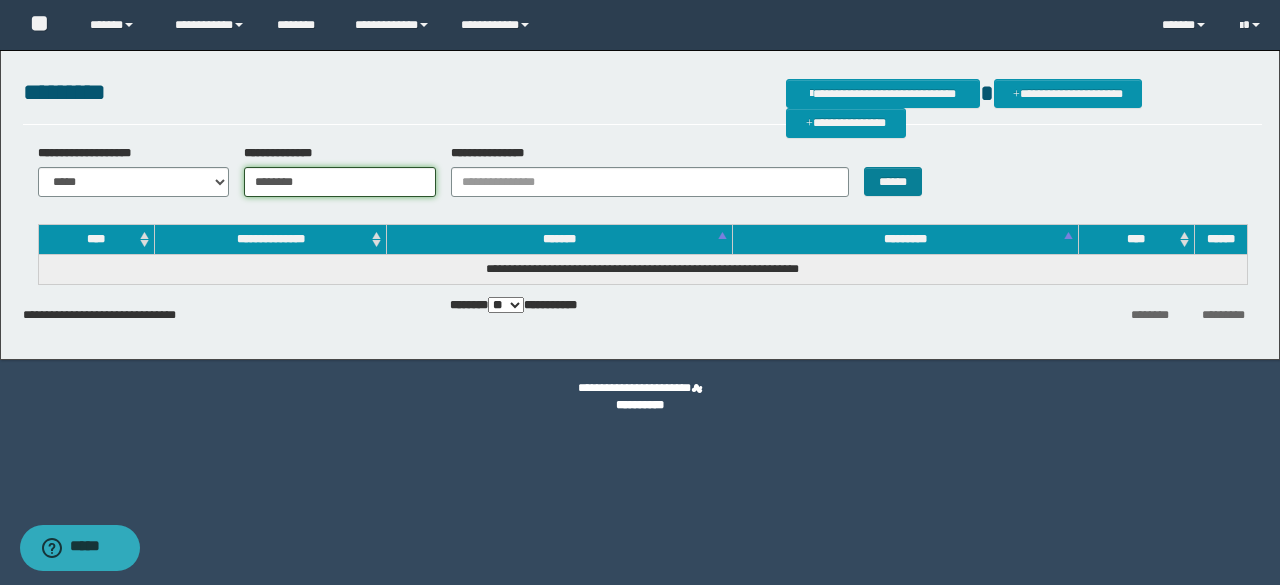 type on "********" 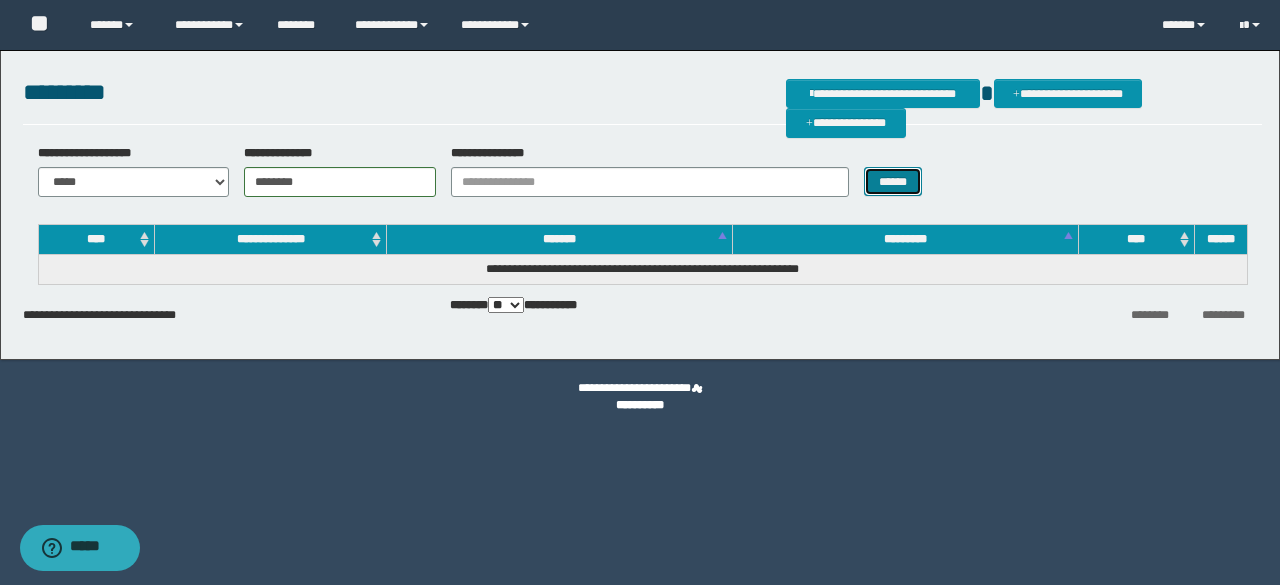 click on "******" at bounding box center [893, 181] 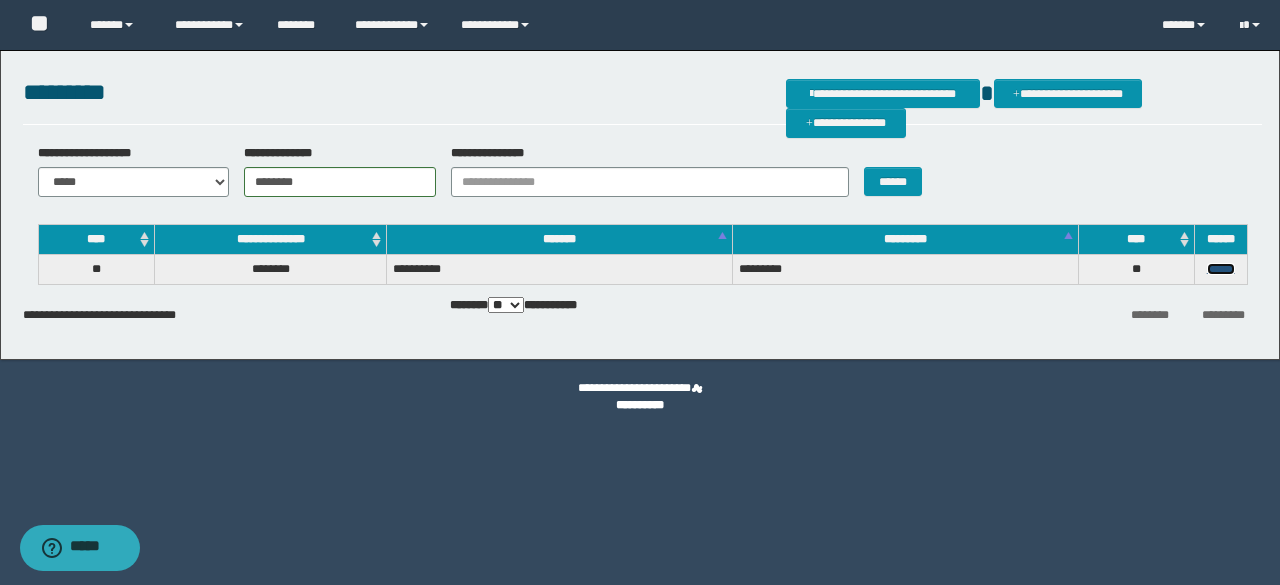 click on "******" at bounding box center [1221, 269] 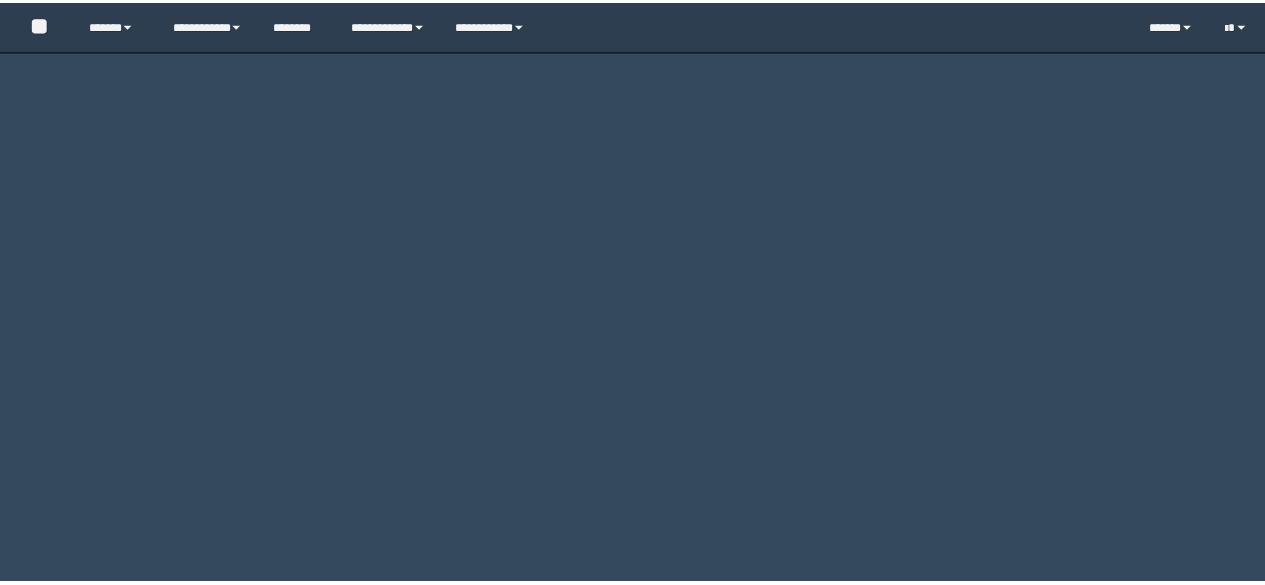 scroll, scrollTop: 0, scrollLeft: 0, axis: both 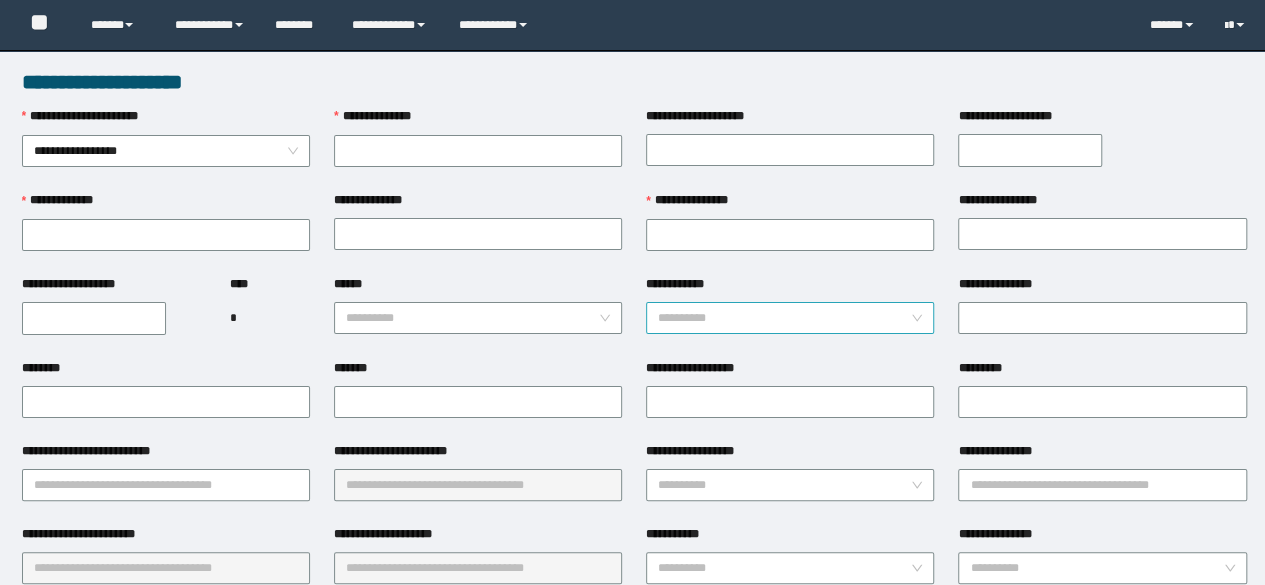 type on "********" 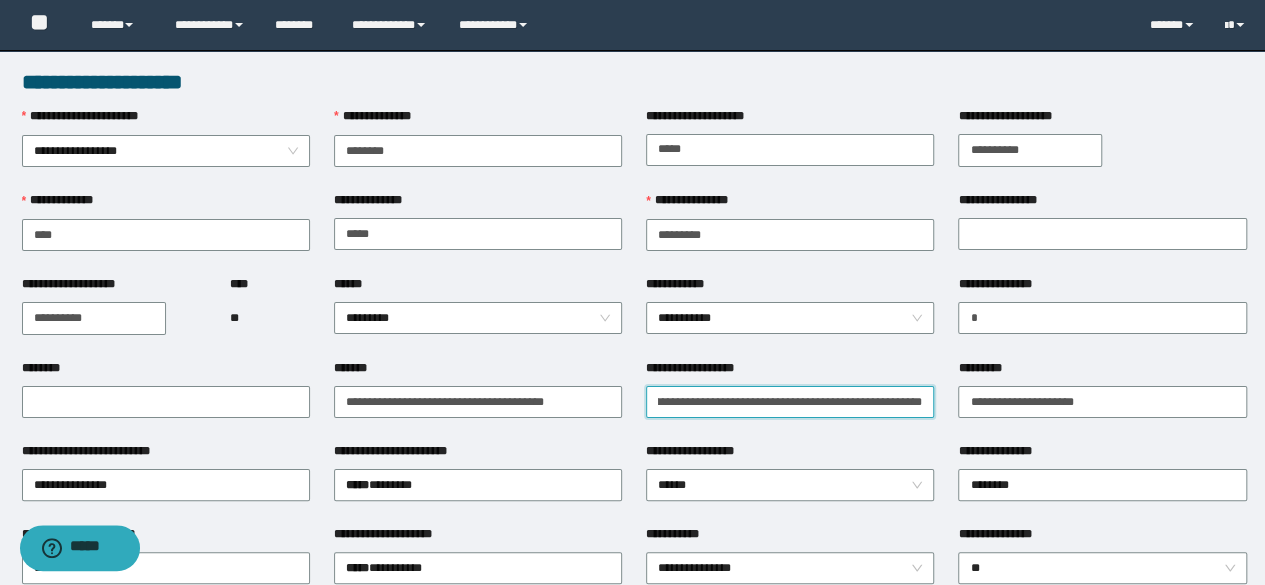 scroll, scrollTop: 0, scrollLeft: 72, axis: horizontal 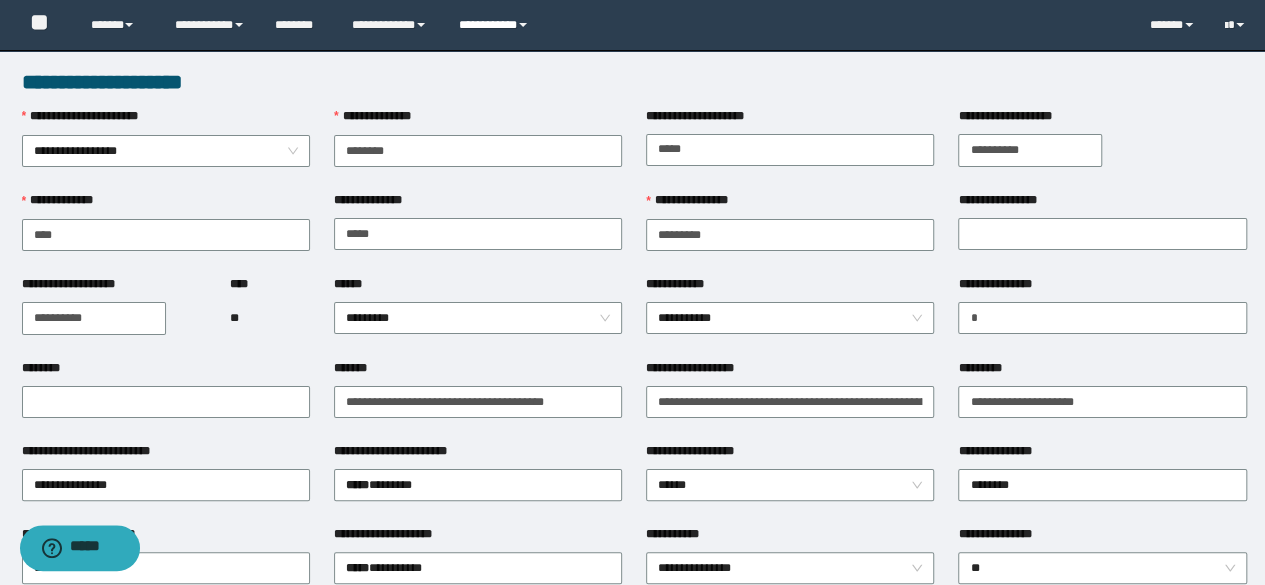 click on "**********" at bounding box center (496, 25) 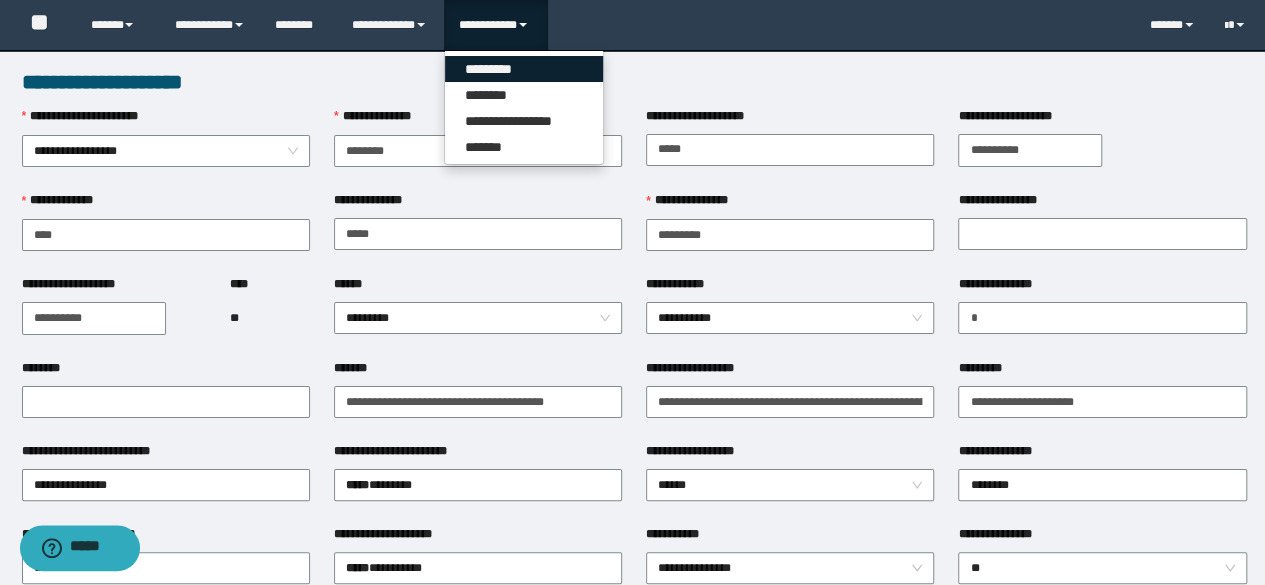 click on "*********" at bounding box center (524, 69) 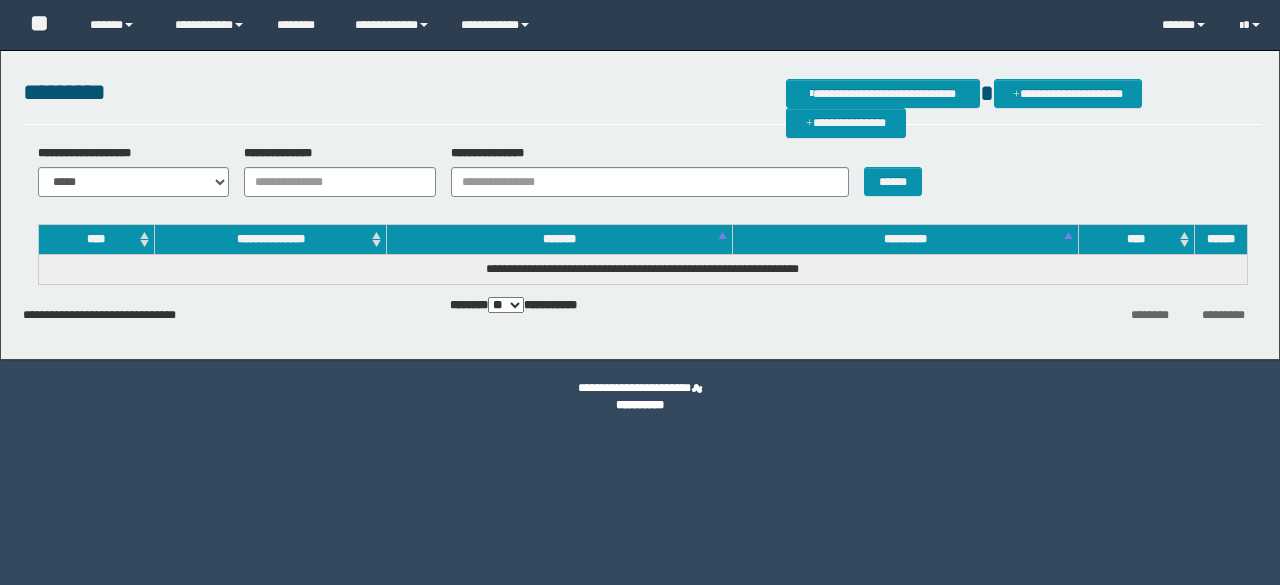 scroll, scrollTop: 0, scrollLeft: 0, axis: both 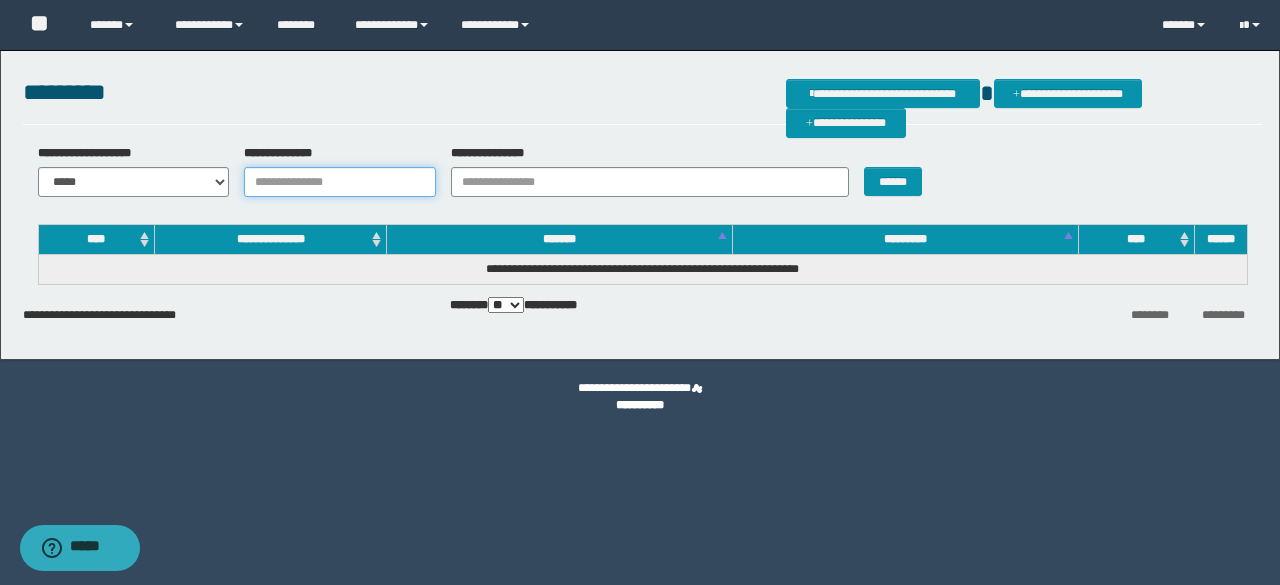 click on "**********" at bounding box center (340, 182) 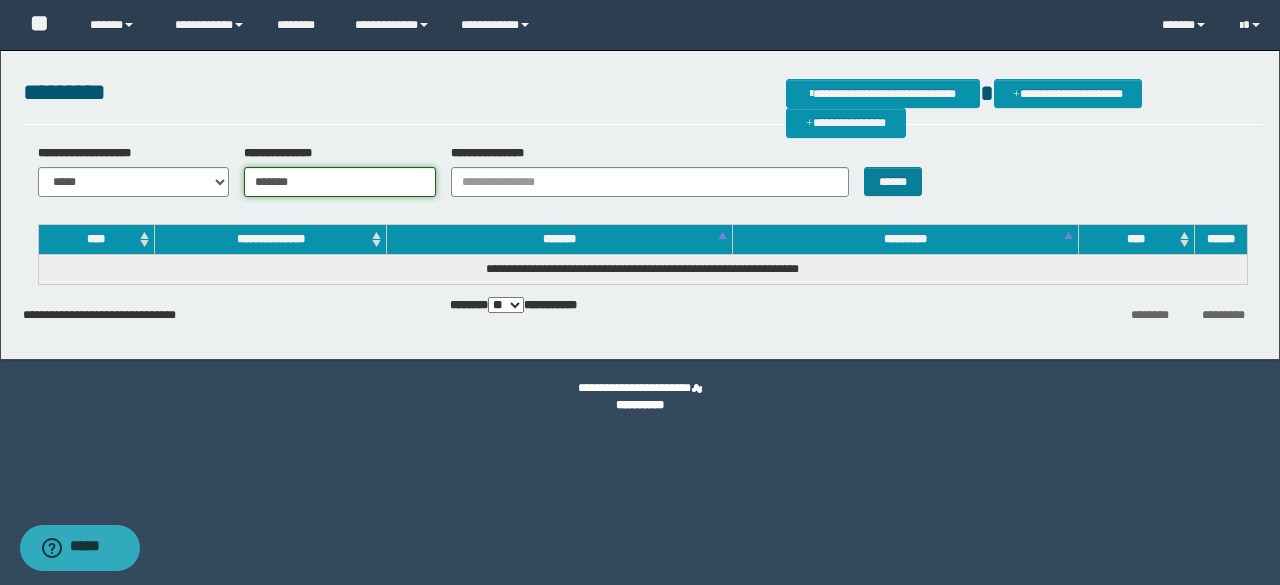 type on "*******" 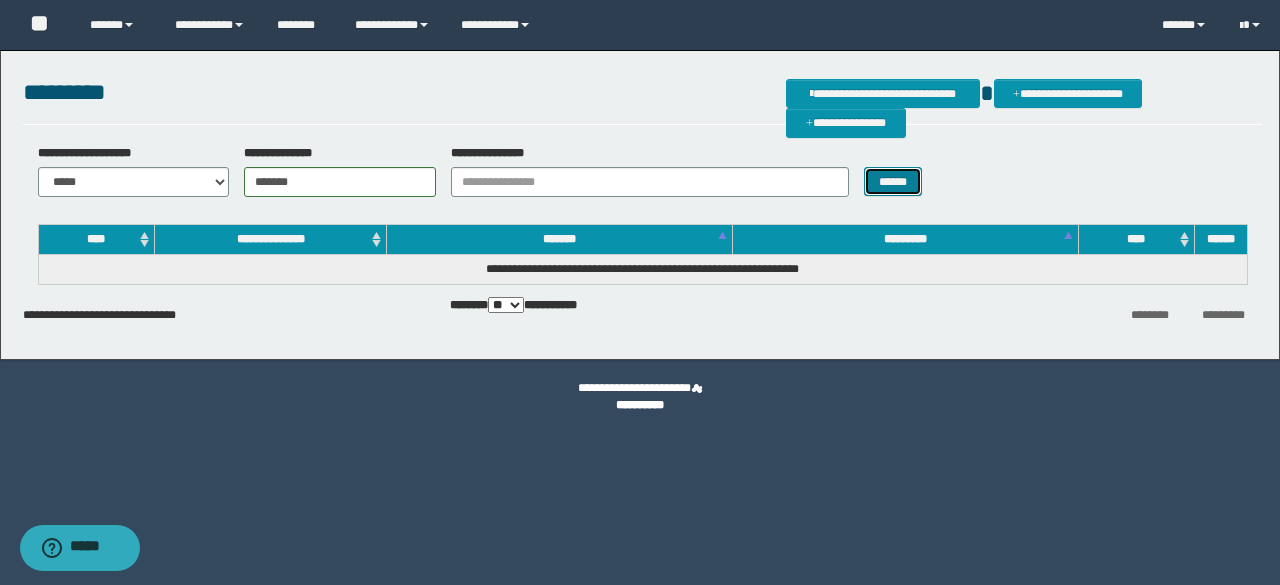 click on "******" at bounding box center (893, 181) 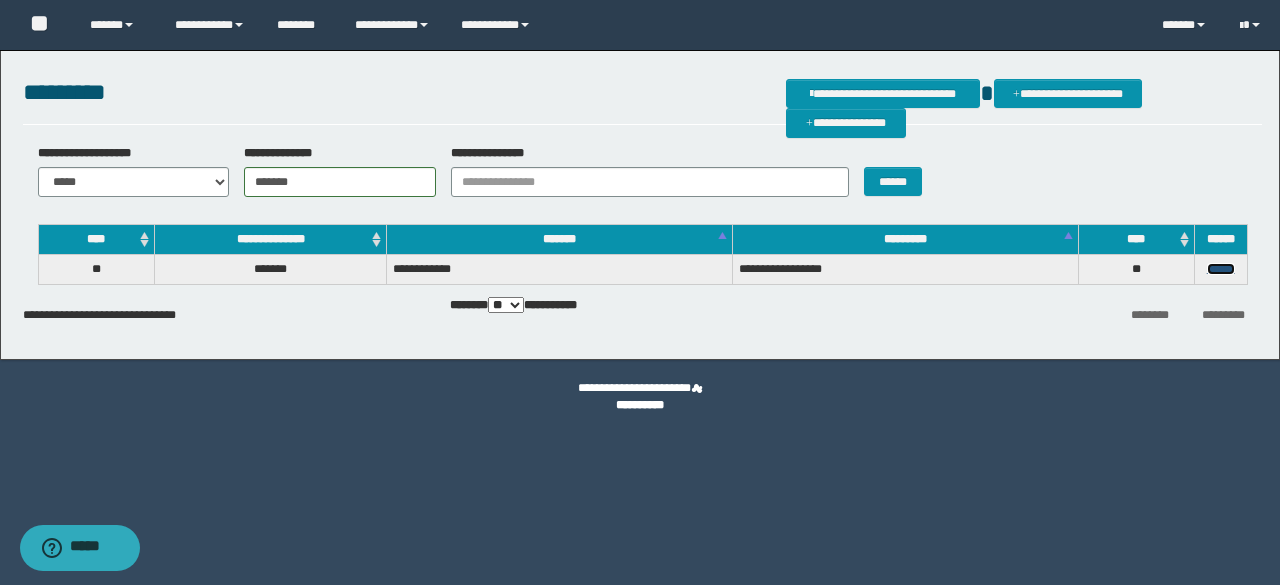 click on "******" at bounding box center (1221, 269) 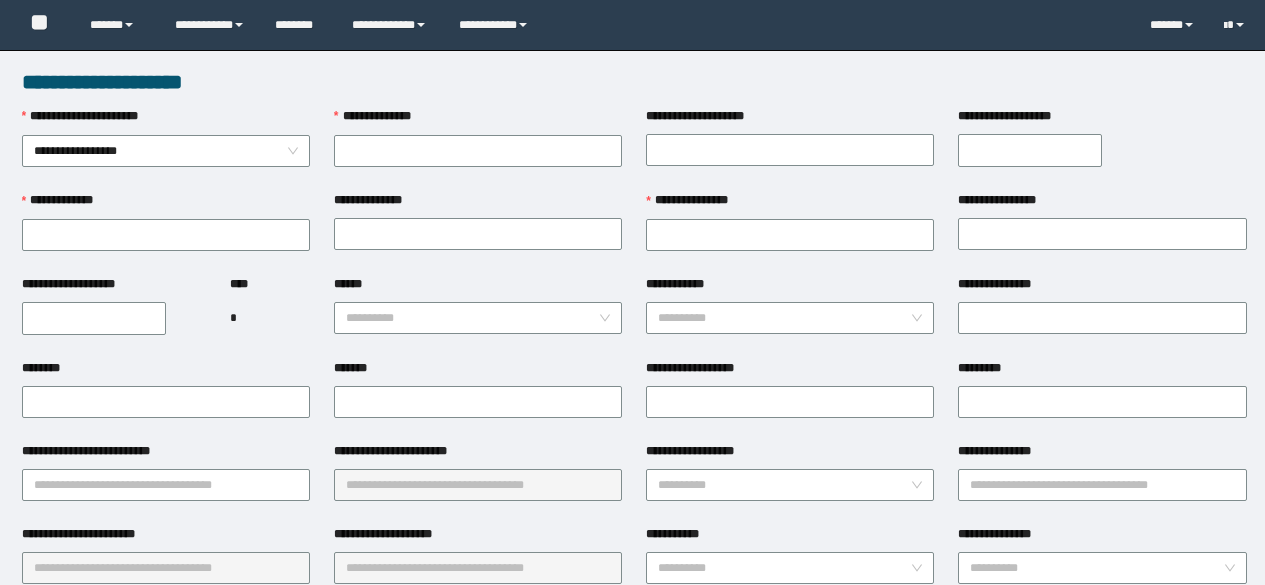 scroll, scrollTop: 0, scrollLeft: 0, axis: both 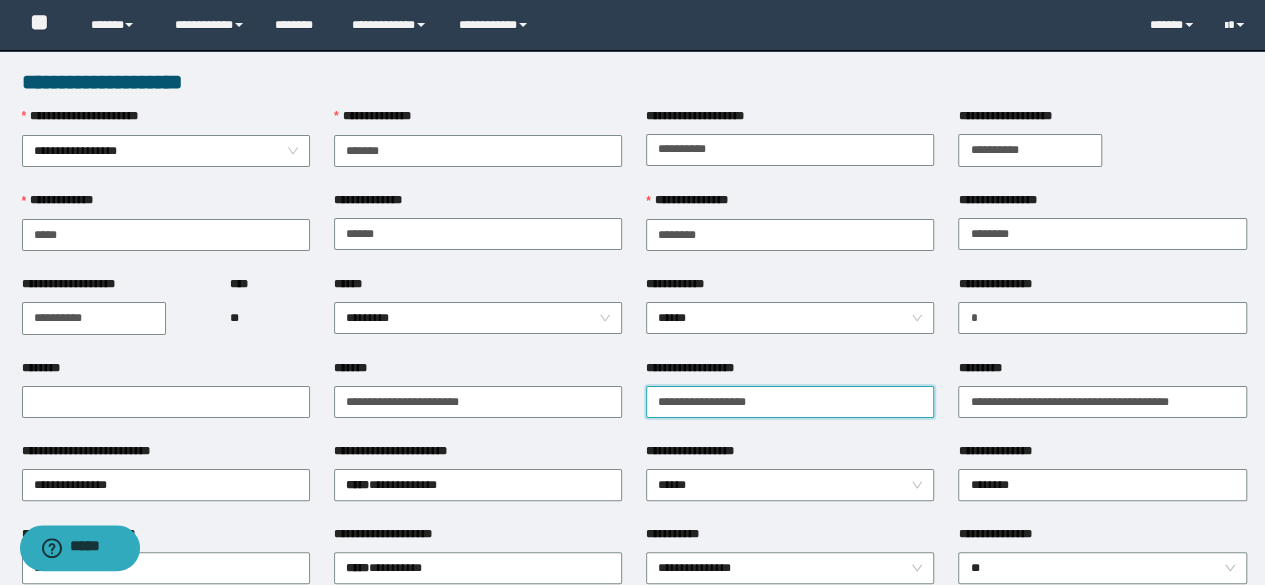 drag, startPoint x: 777, startPoint y: 399, endPoint x: 641, endPoint y: 419, distance: 137.46272 